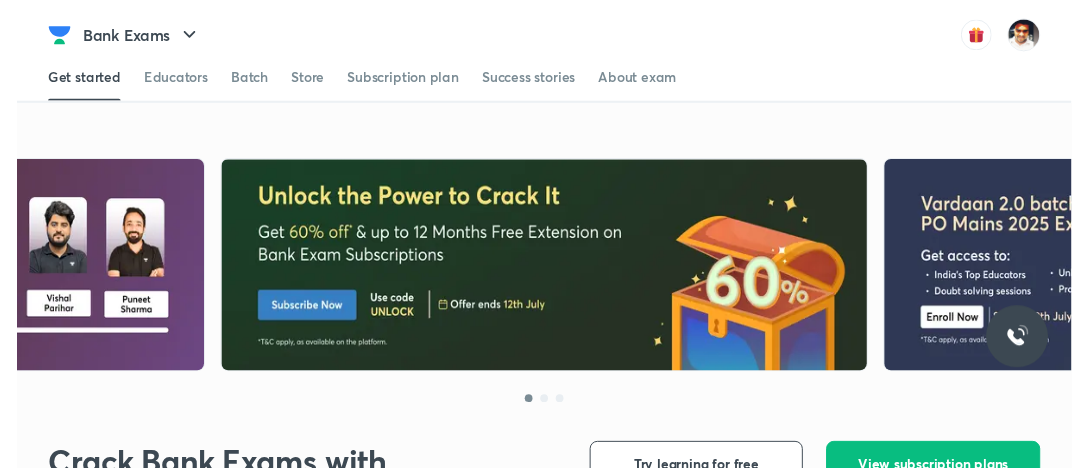 scroll, scrollTop: 0, scrollLeft: 0, axis: both 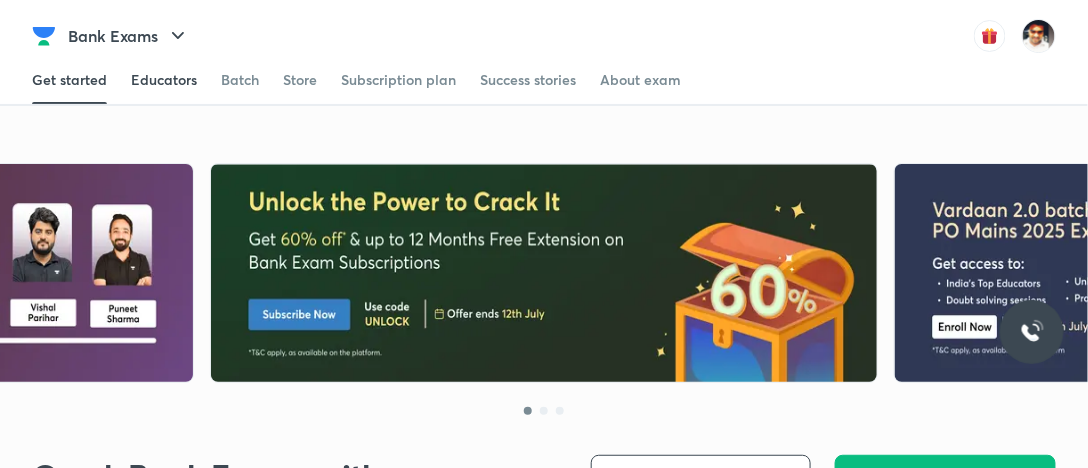 click on "Educators" at bounding box center [164, 80] 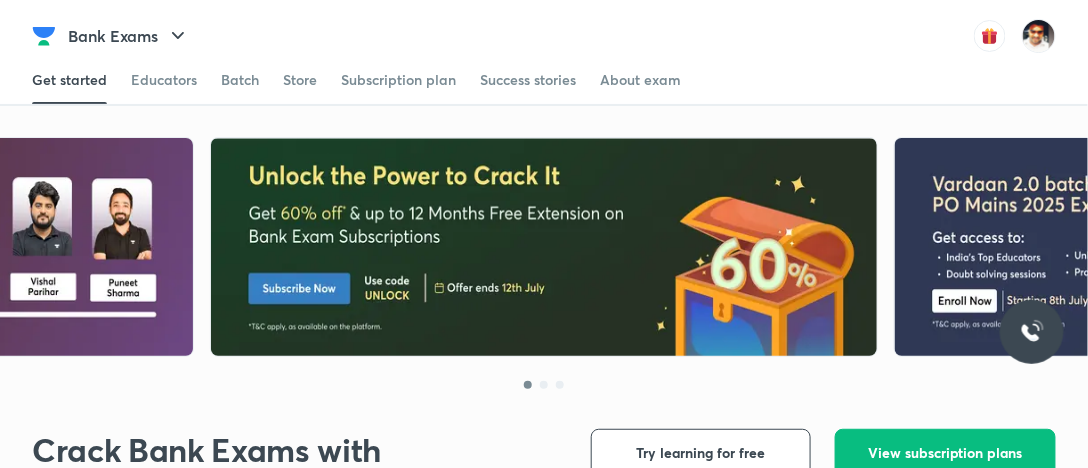 scroll, scrollTop: 0, scrollLeft: 0, axis: both 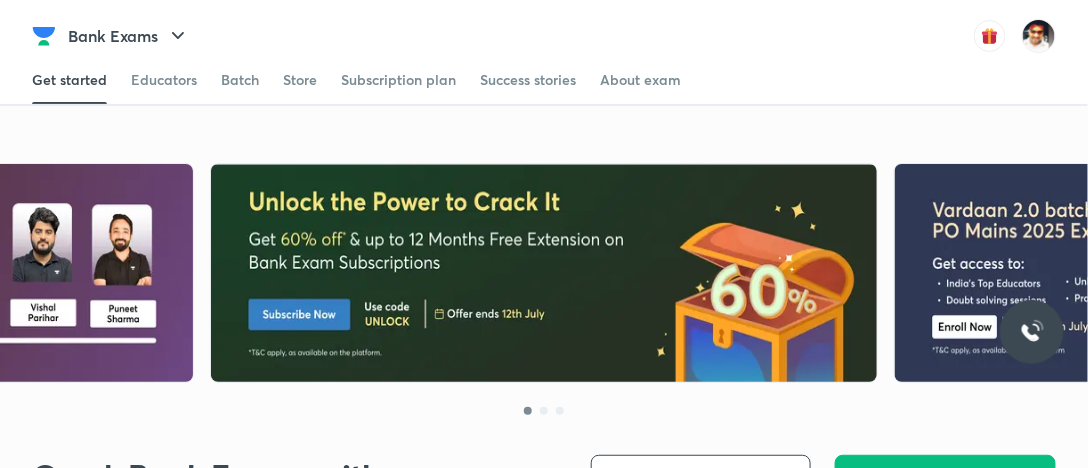 click at bounding box center (-139, 274) 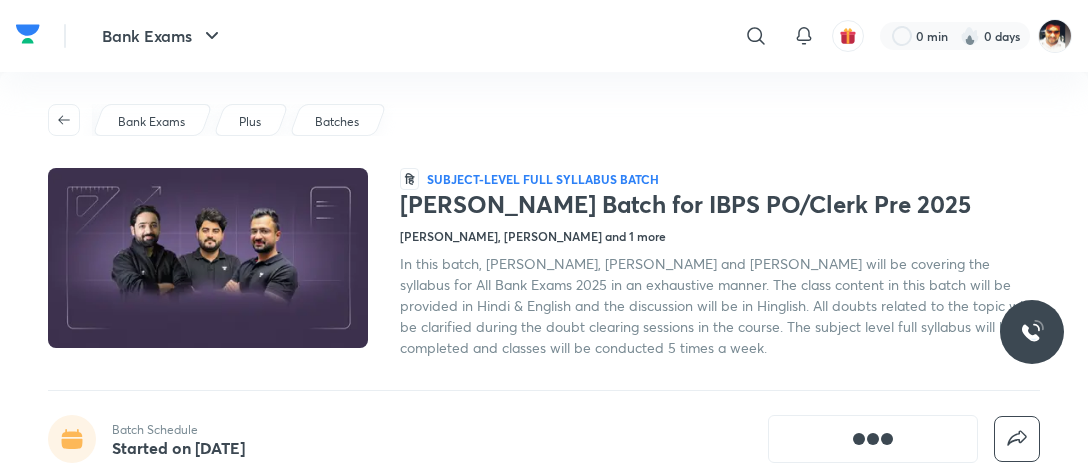 scroll, scrollTop: 0, scrollLeft: 0, axis: both 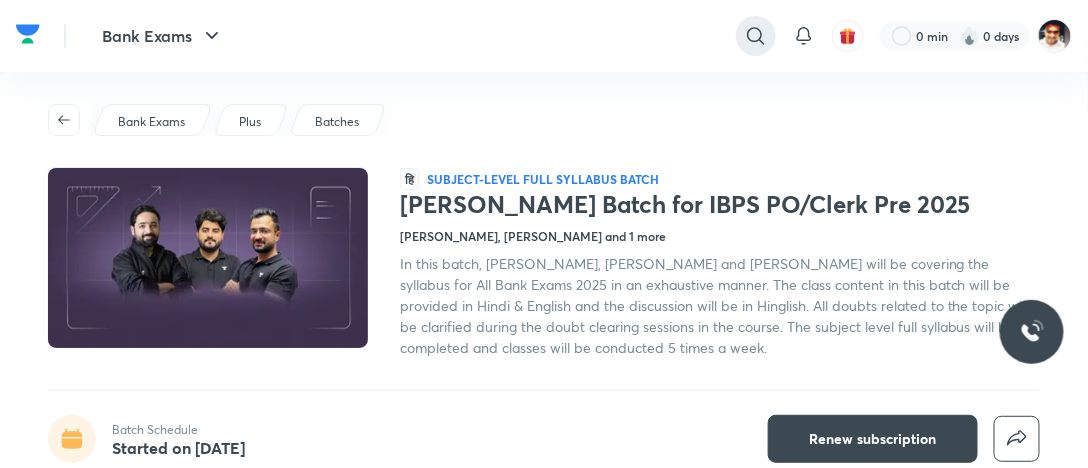 click 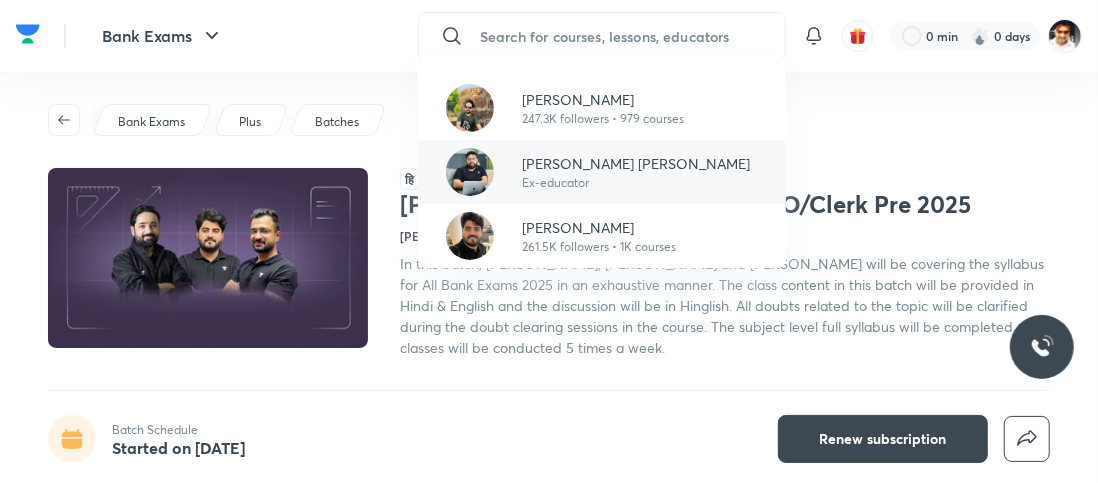 click on "[PERSON_NAME] [PERSON_NAME] Ex-educator" at bounding box center (628, 172) 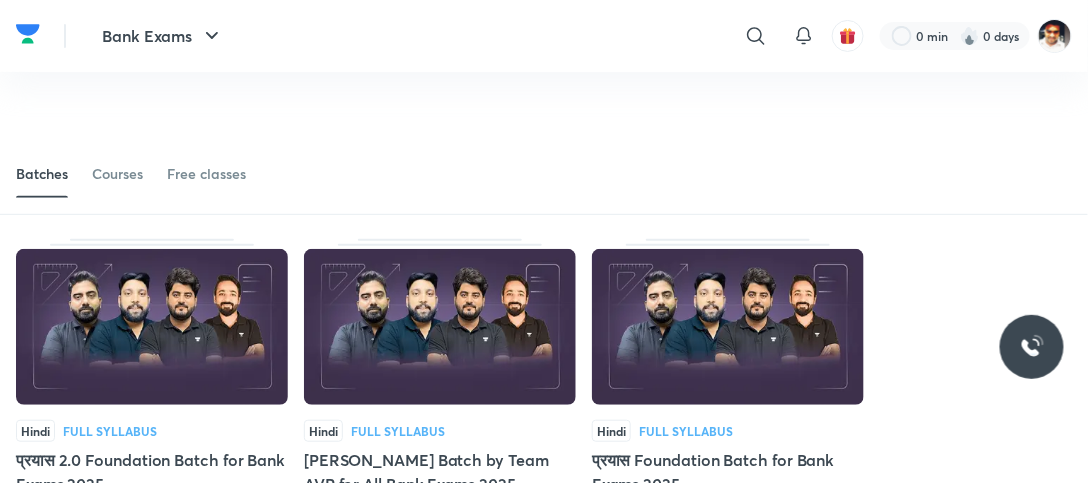scroll, scrollTop: 109, scrollLeft: 0, axis: vertical 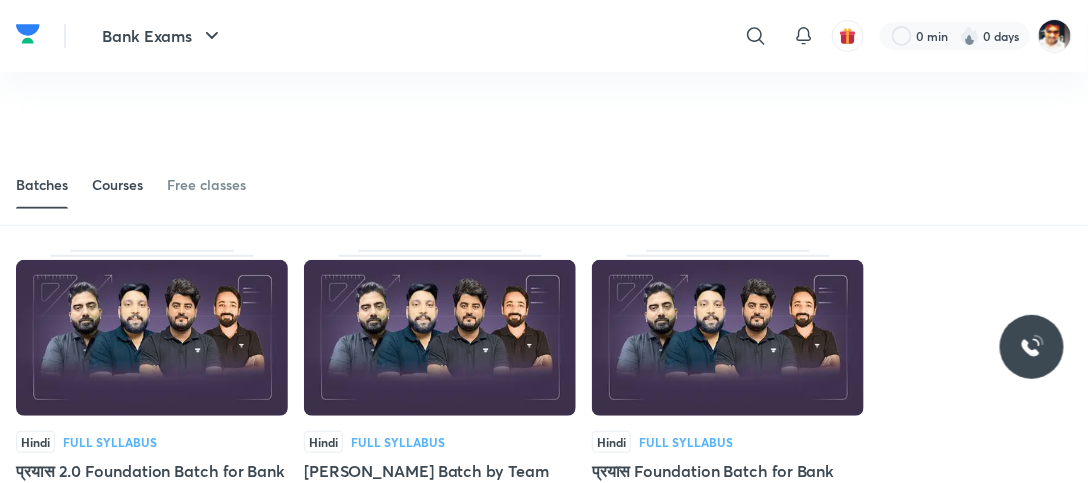 click on "Courses" at bounding box center [117, 185] 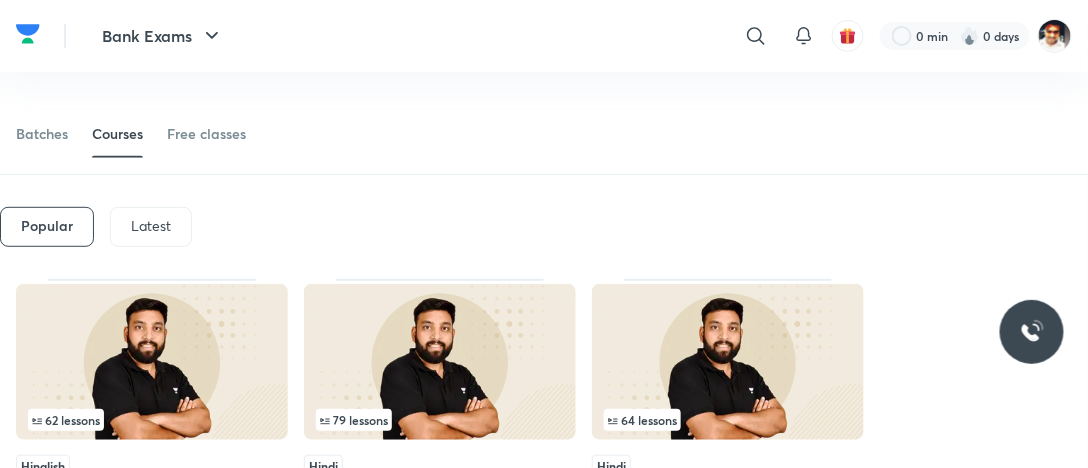 scroll, scrollTop: 109, scrollLeft: 0, axis: vertical 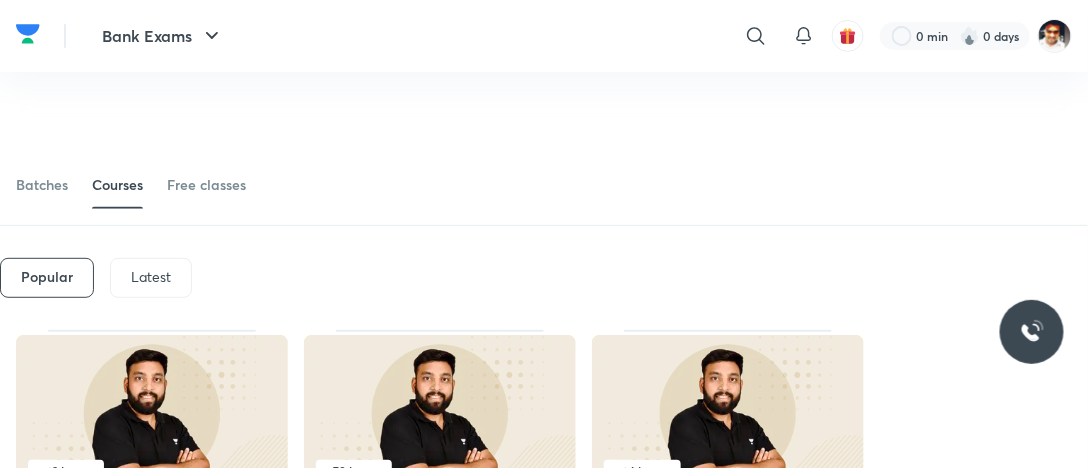 click on "Latest" at bounding box center [151, 277] 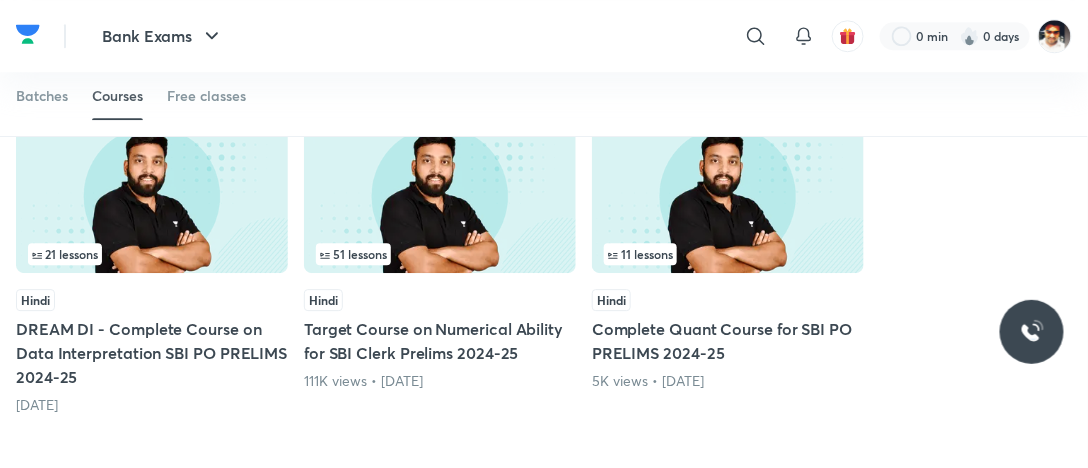 scroll, scrollTop: 1509, scrollLeft: 0, axis: vertical 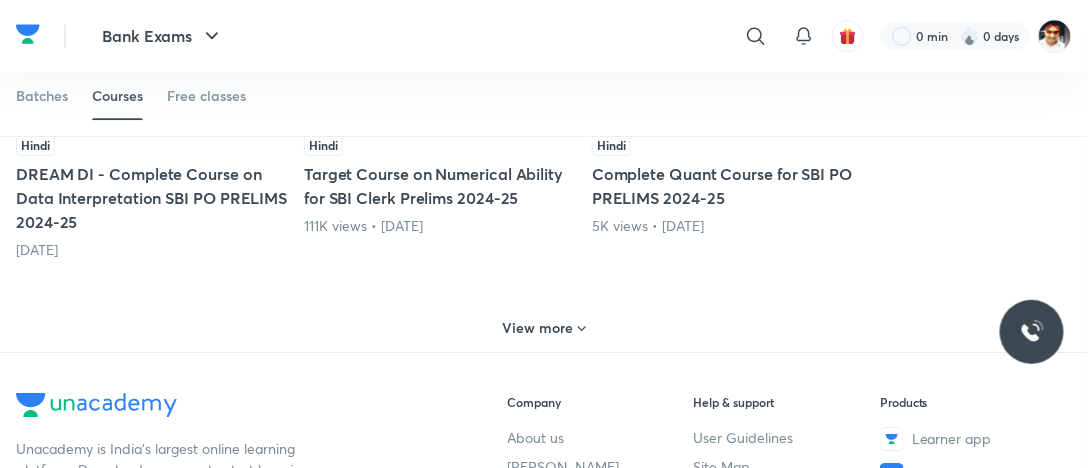 click on "View more" at bounding box center [544, 326] 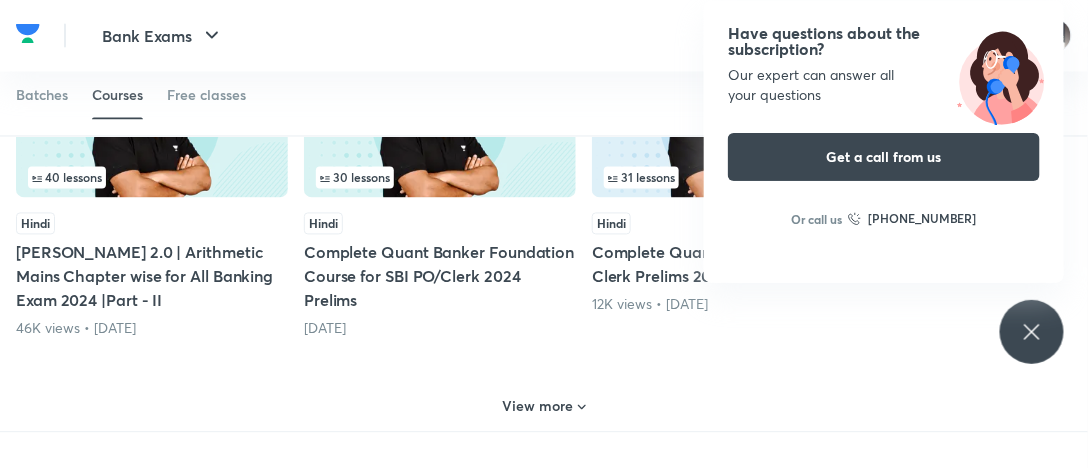 scroll, scrollTop: 2809, scrollLeft: 0, axis: vertical 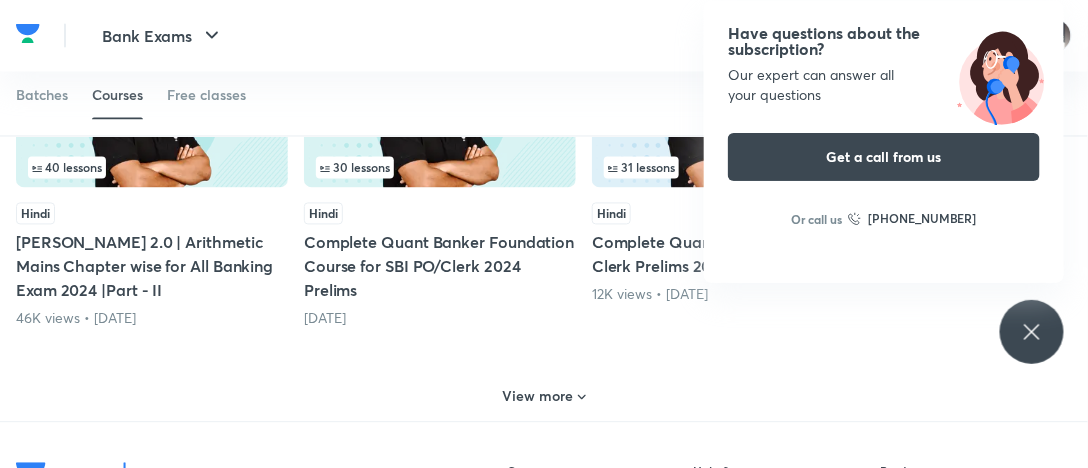 click on "View more" at bounding box center (538, 397) 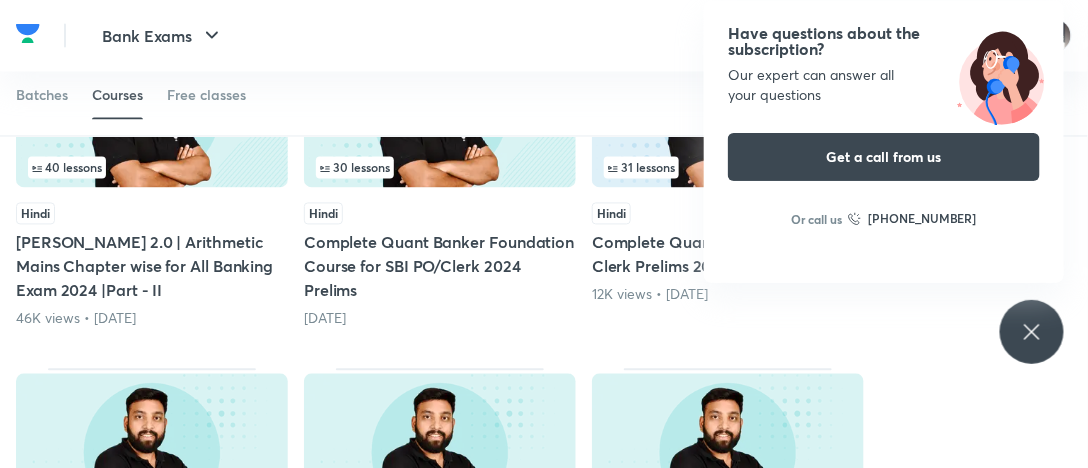 click on "Have questions about the subscription? Our expert can answer all your questions Get a call from us Or call us +91 8585858585" at bounding box center [1032, 332] 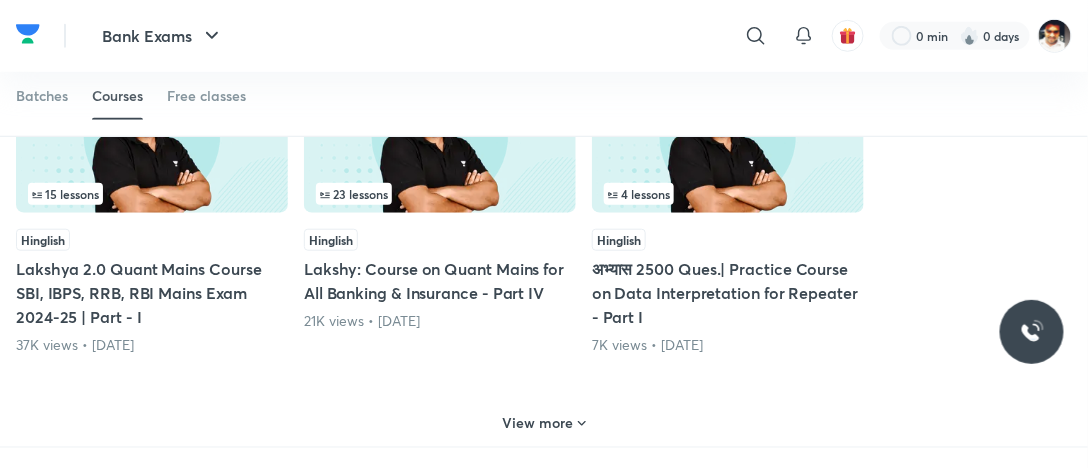 scroll, scrollTop: 4209, scrollLeft: 0, axis: vertical 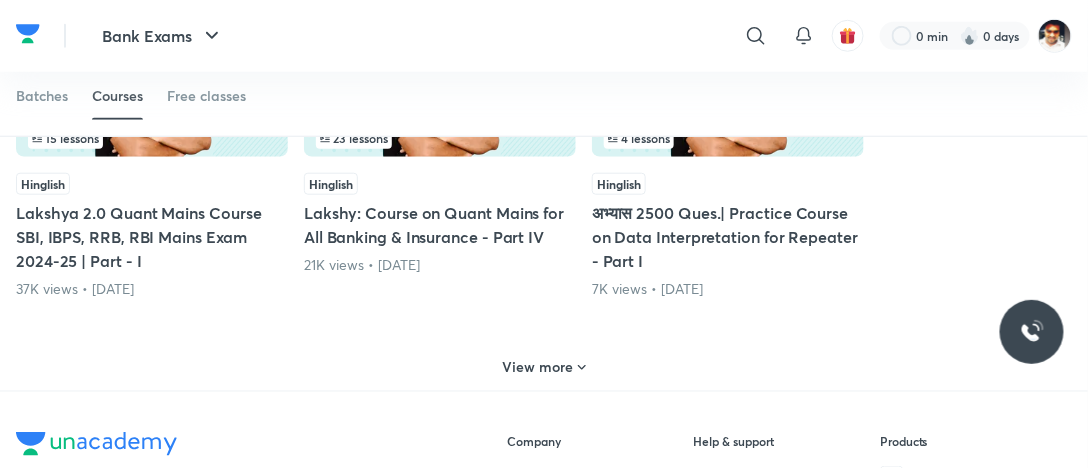 click on "View more" at bounding box center (538, 367) 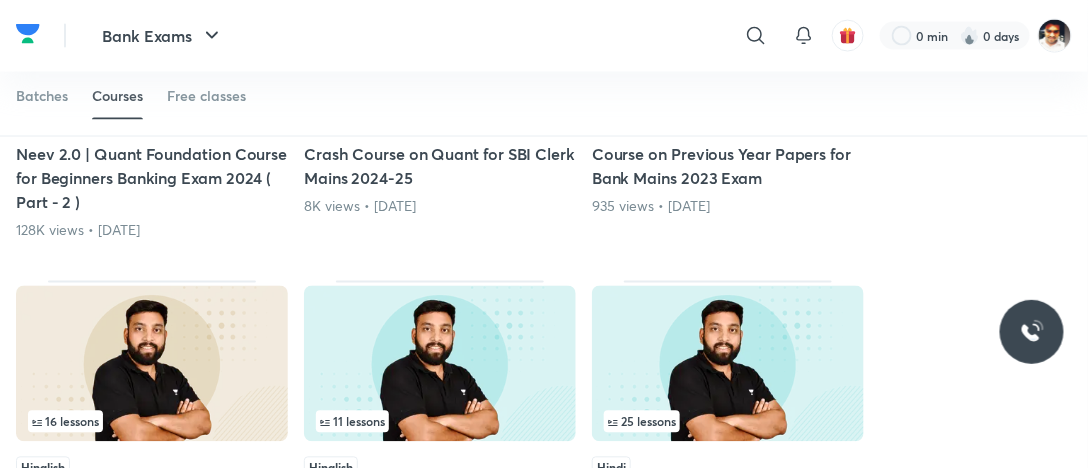 scroll, scrollTop: 4709, scrollLeft: 0, axis: vertical 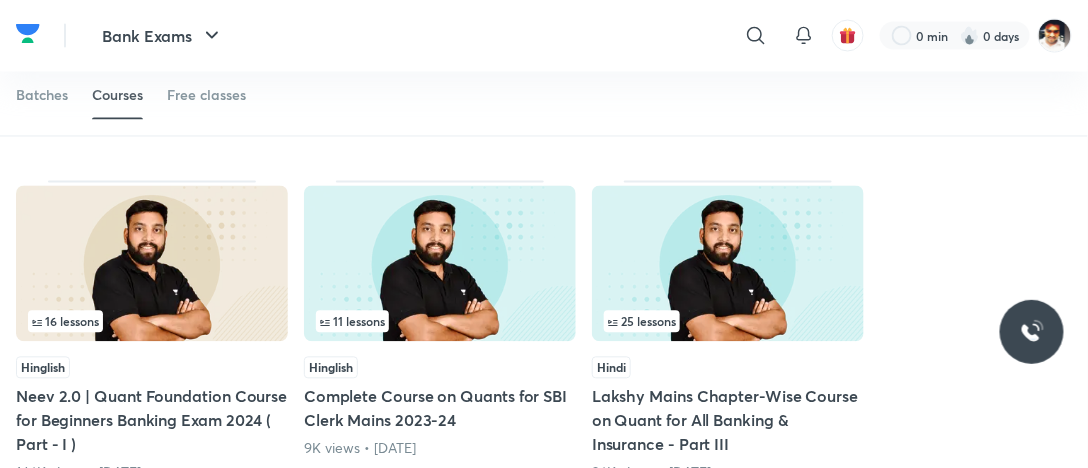 click at bounding box center (152, 264) 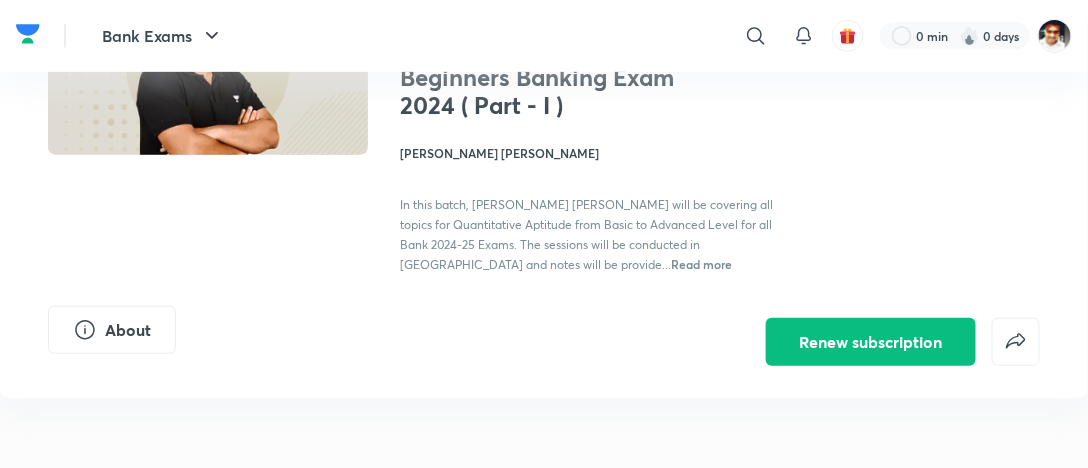 scroll, scrollTop: 200, scrollLeft: 0, axis: vertical 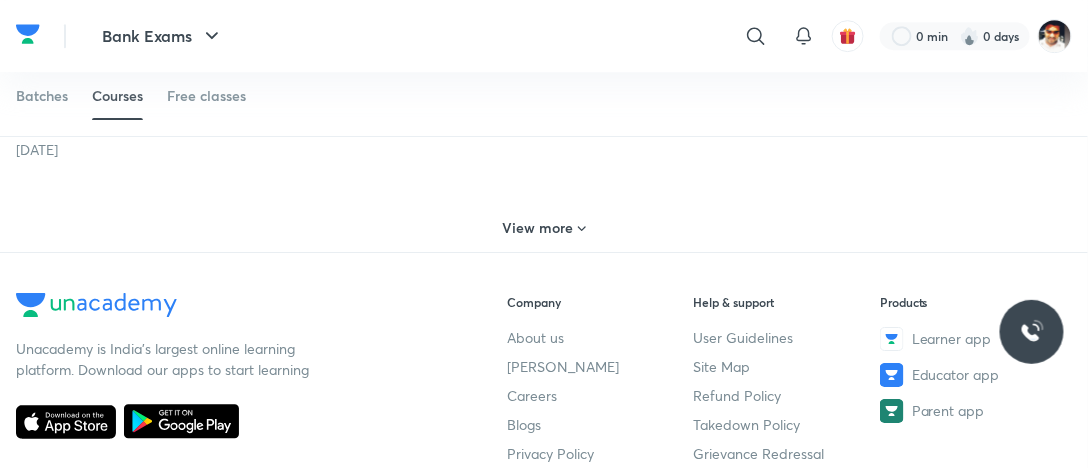 click on "View more" at bounding box center (538, 228) 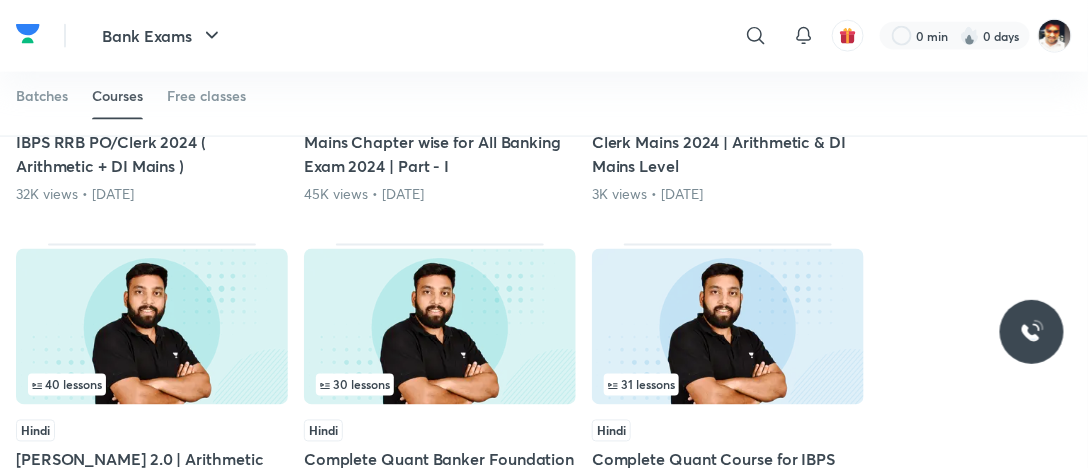 scroll, scrollTop: 2809, scrollLeft: 0, axis: vertical 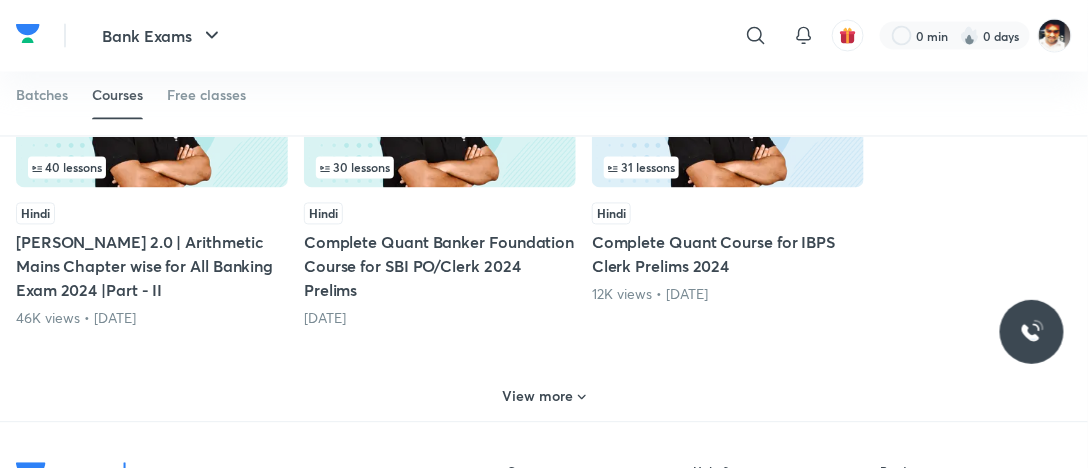 click on "View more" at bounding box center [538, 397] 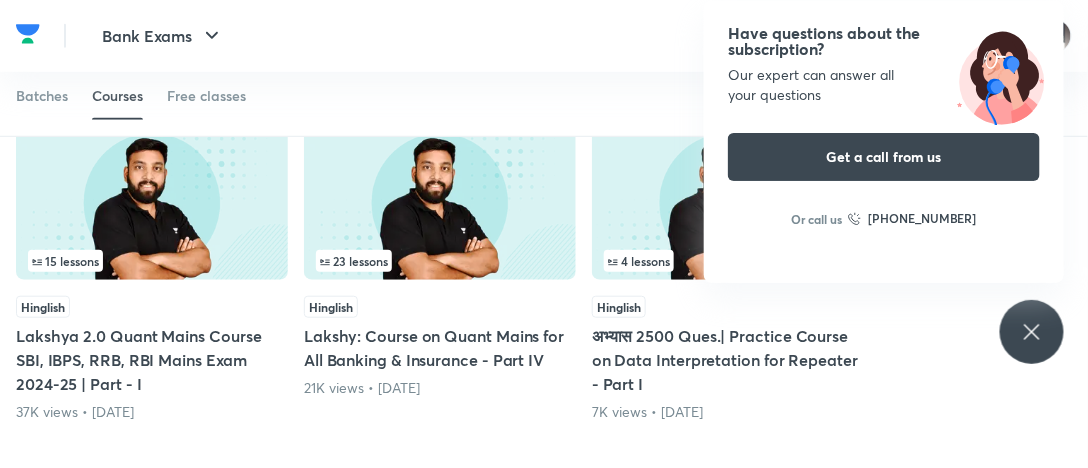 scroll, scrollTop: 4109, scrollLeft: 0, axis: vertical 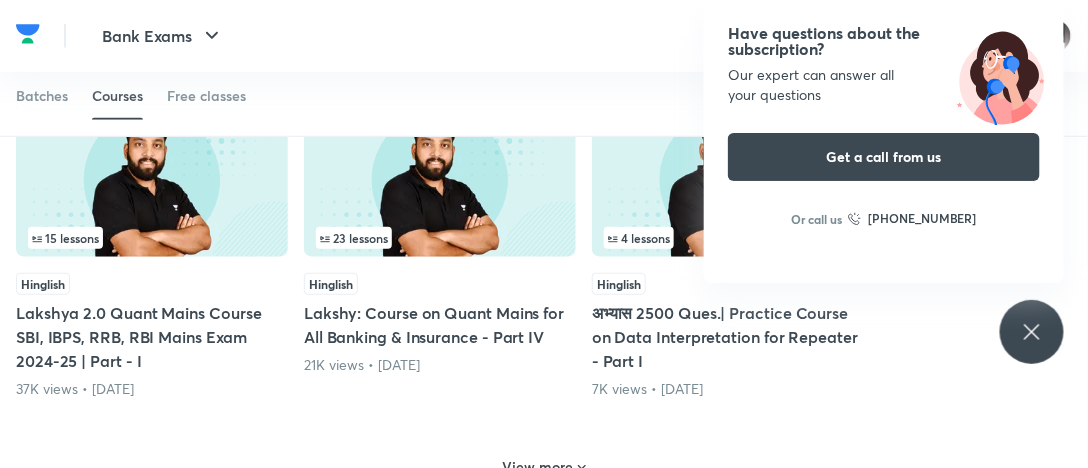 drag, startPoint x: 1022, startPoint y: 330, endPoint x: 1000, endPoint y: 335, distance: 22.561028 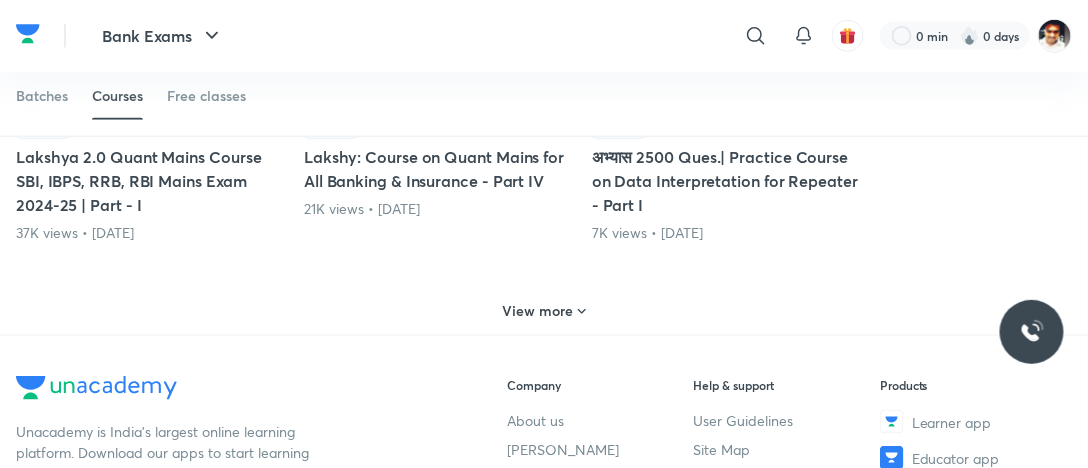 scroll, scrollTop: 4309, scrollLeft: 0, axis: vertical 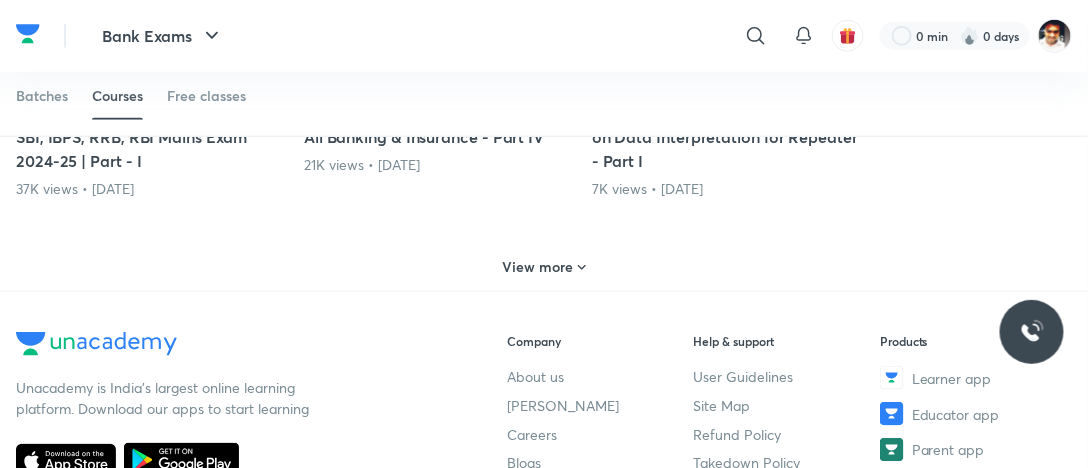 click on "View more" at bounding box center (538, 267) 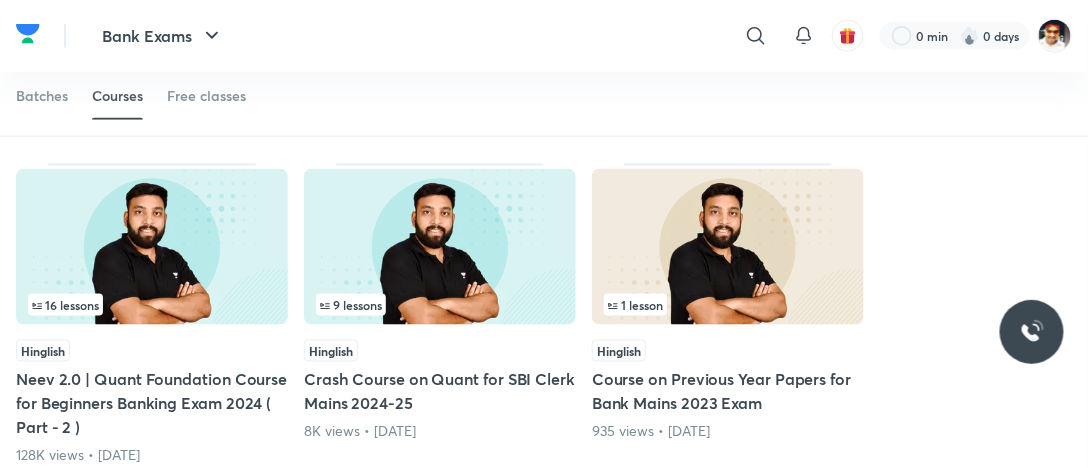 scroll, scrollTop: 4409, scrollLeft: 0, axis: vertical 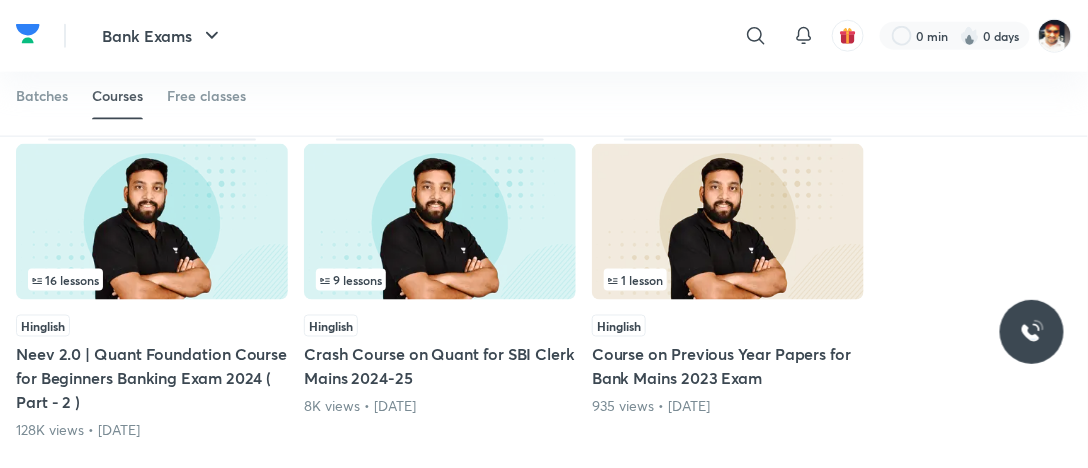 click at bounding box center (152, 222) 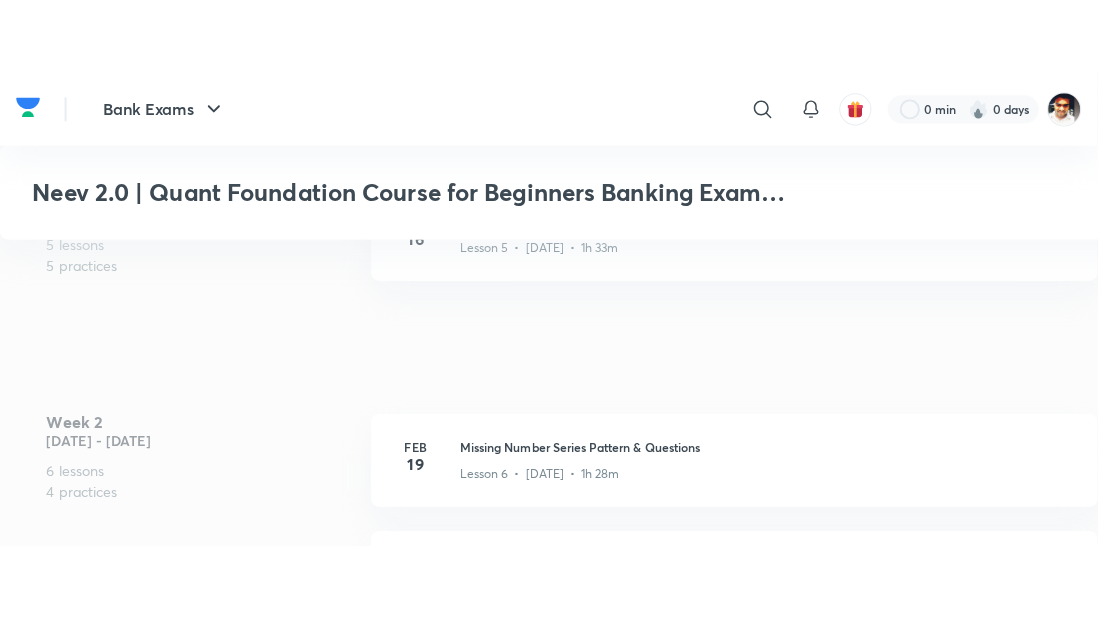 scroll, scrollTop: 1300, scrollLeft: 0, axis: vertical 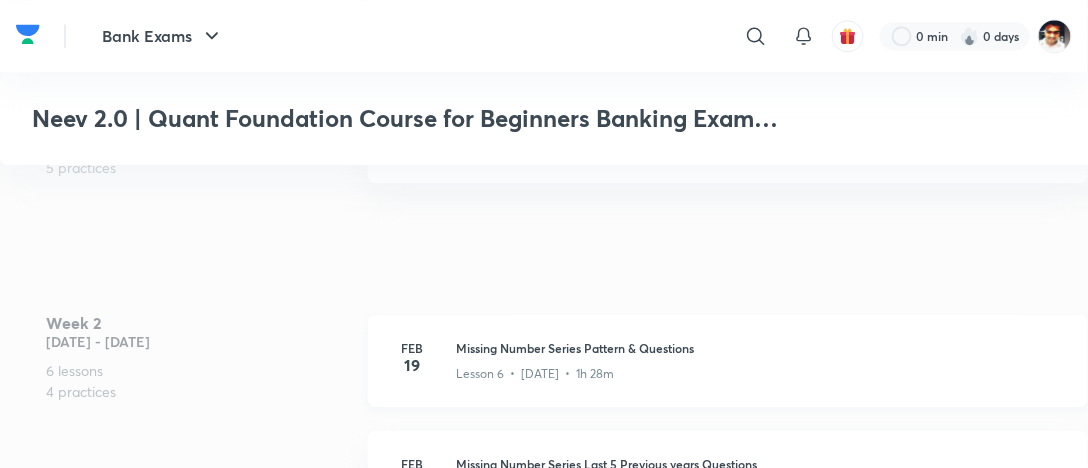 click on "Missing Number Series Pattern & Questions" at bounding box center (760, 348) 